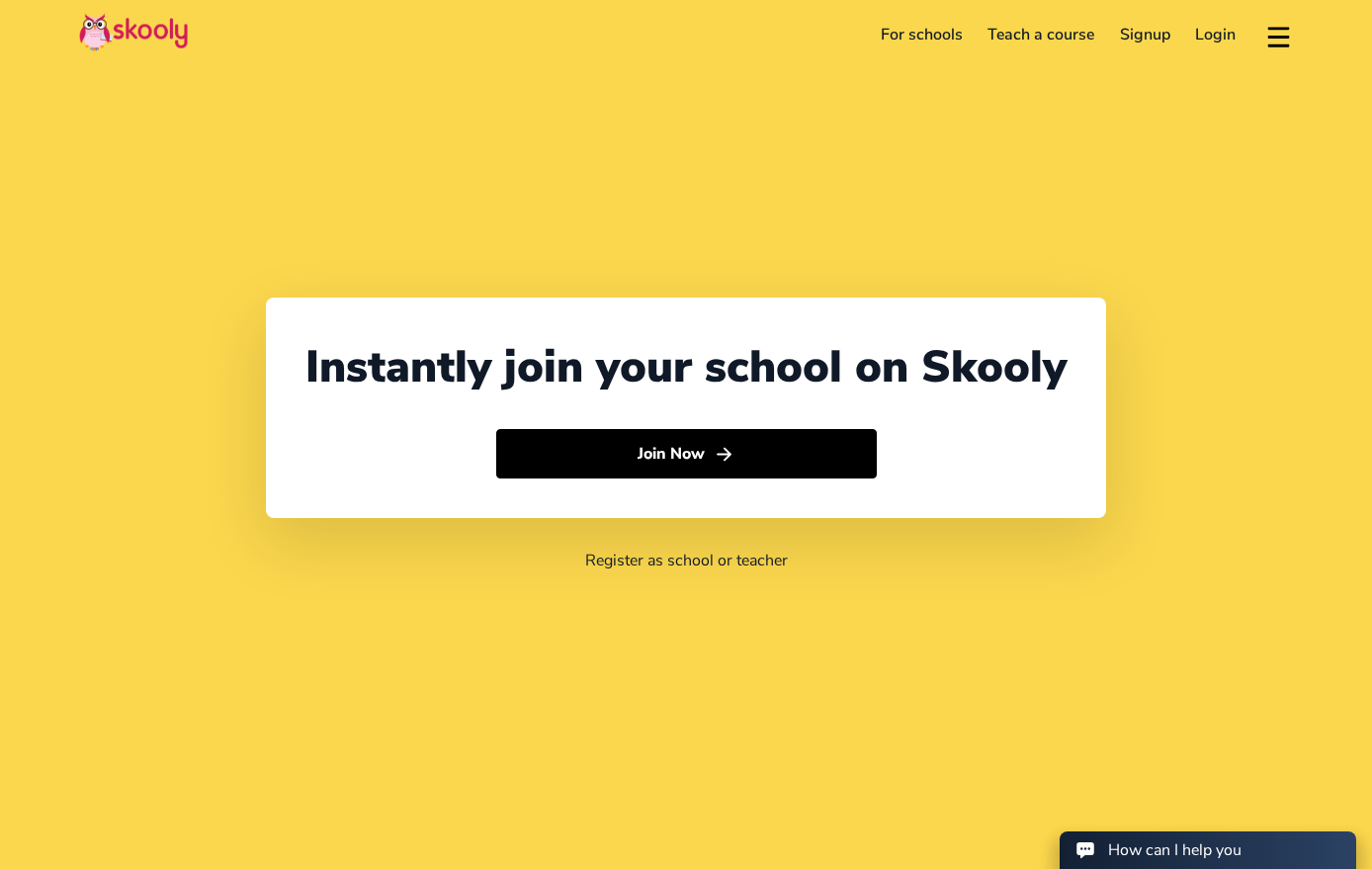 select on "65" 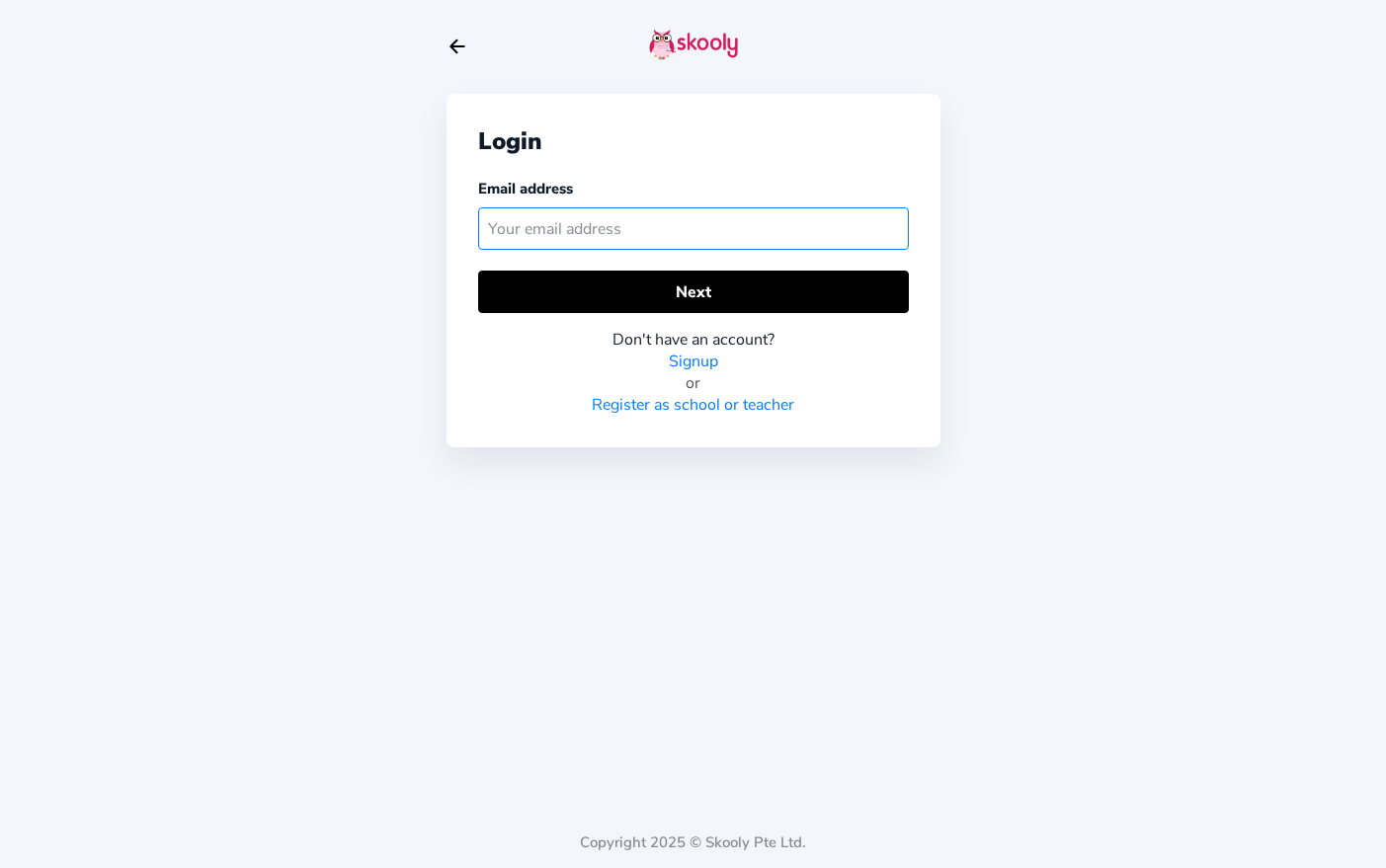 click 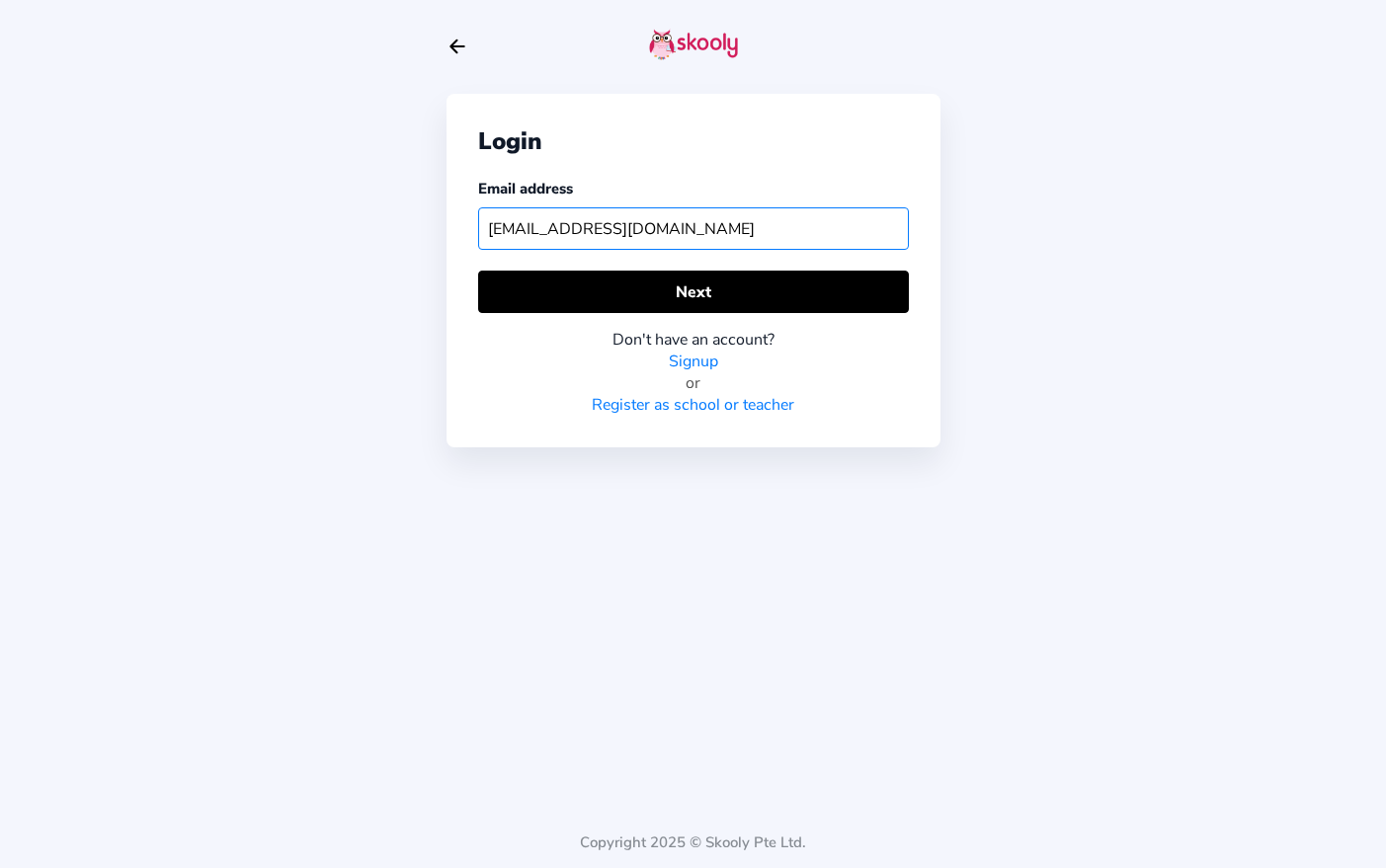 type on "[EMAIL_ADDRESS][DOMAIN_NAME]" 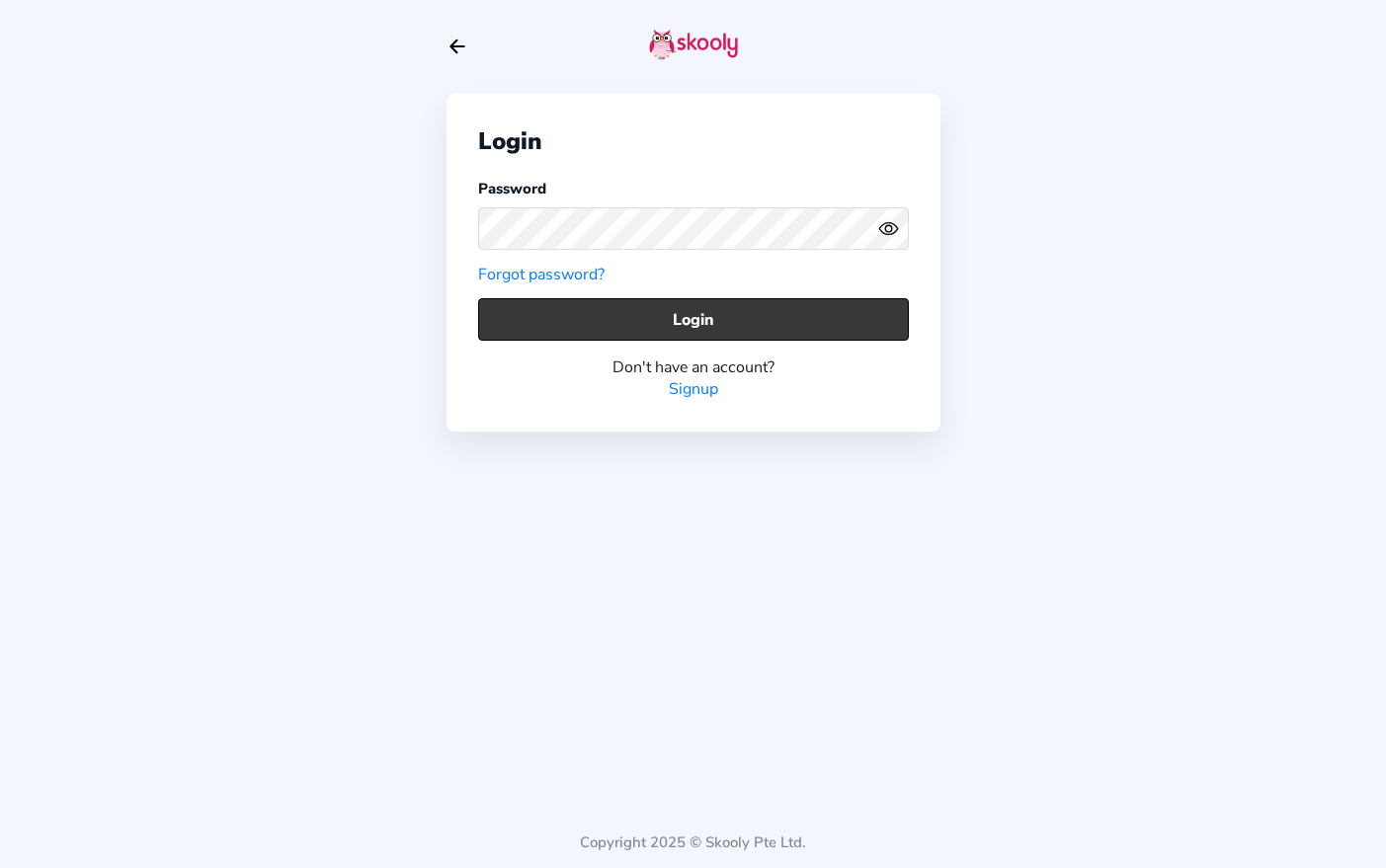 click on "Login" 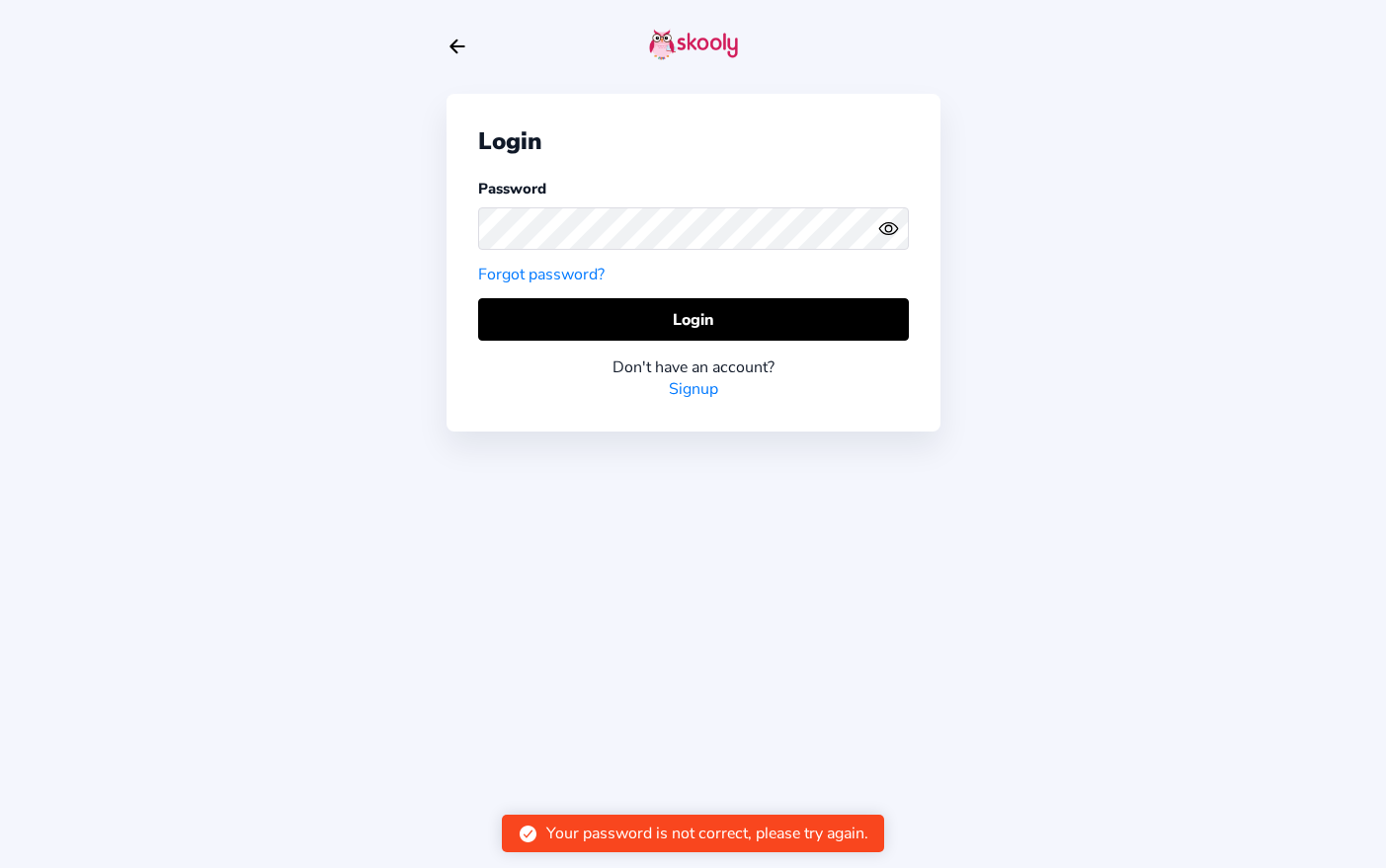 click 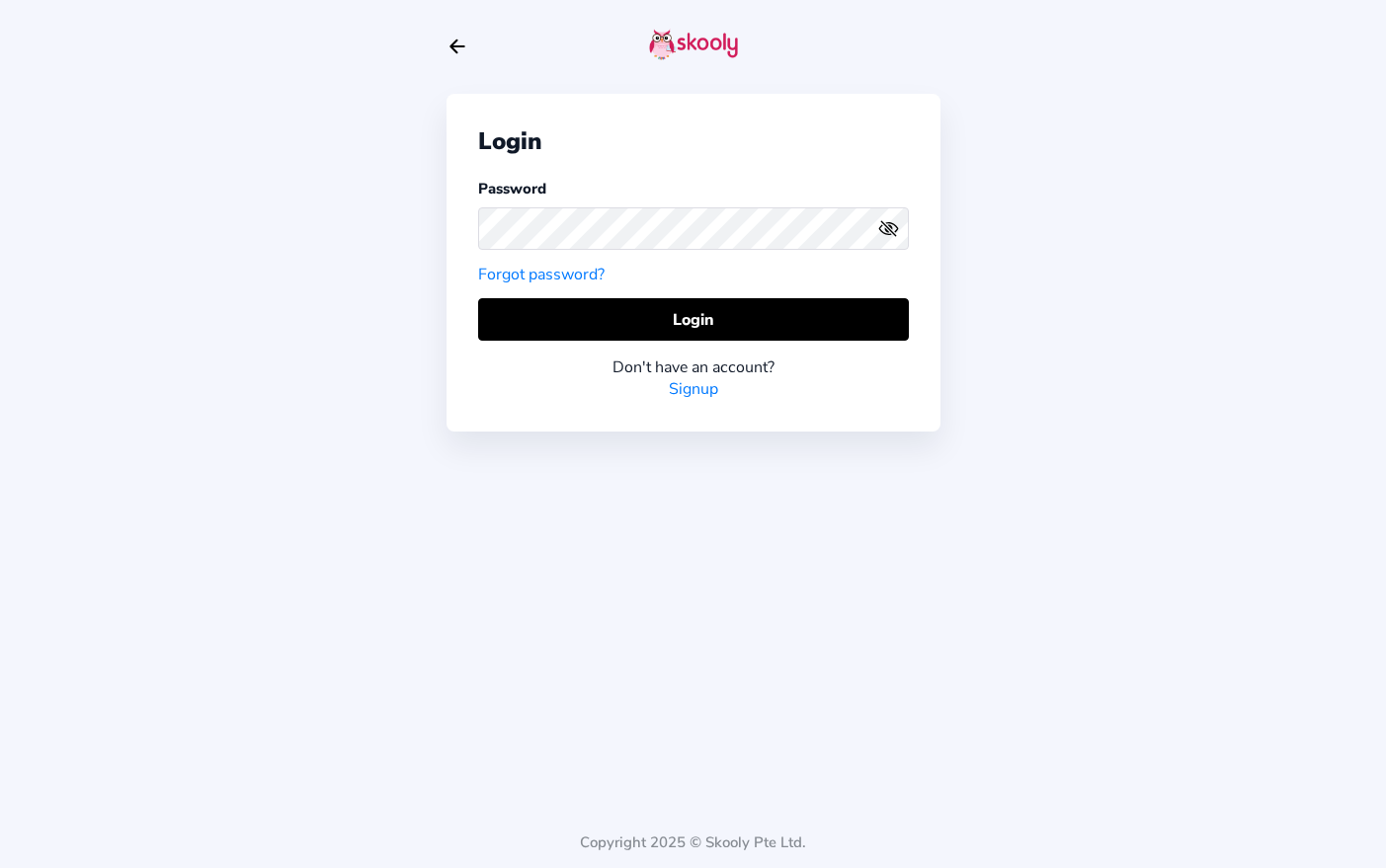 click 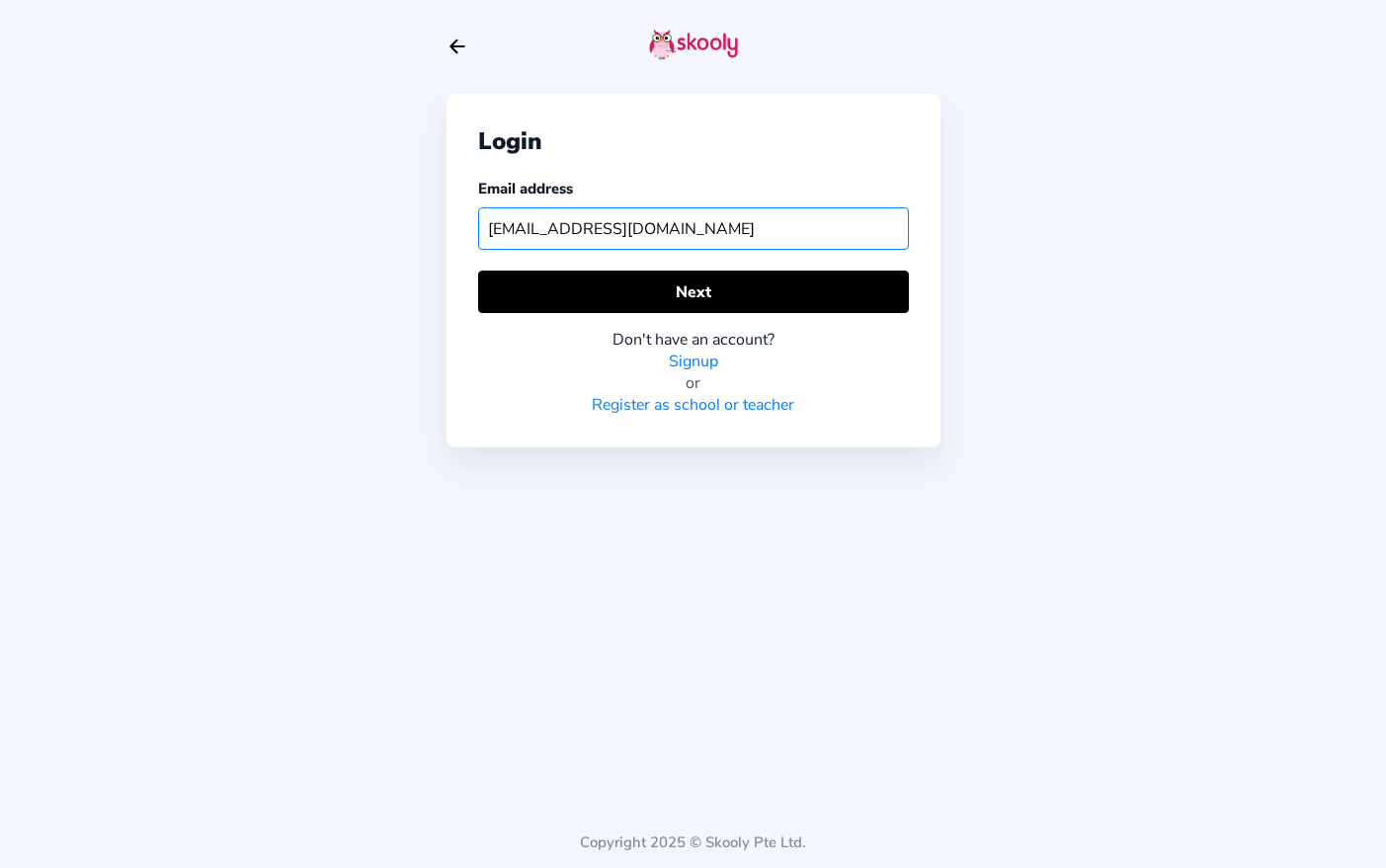 click on "[EMAIL_ADDRESS][DOMAIN_NAME]" 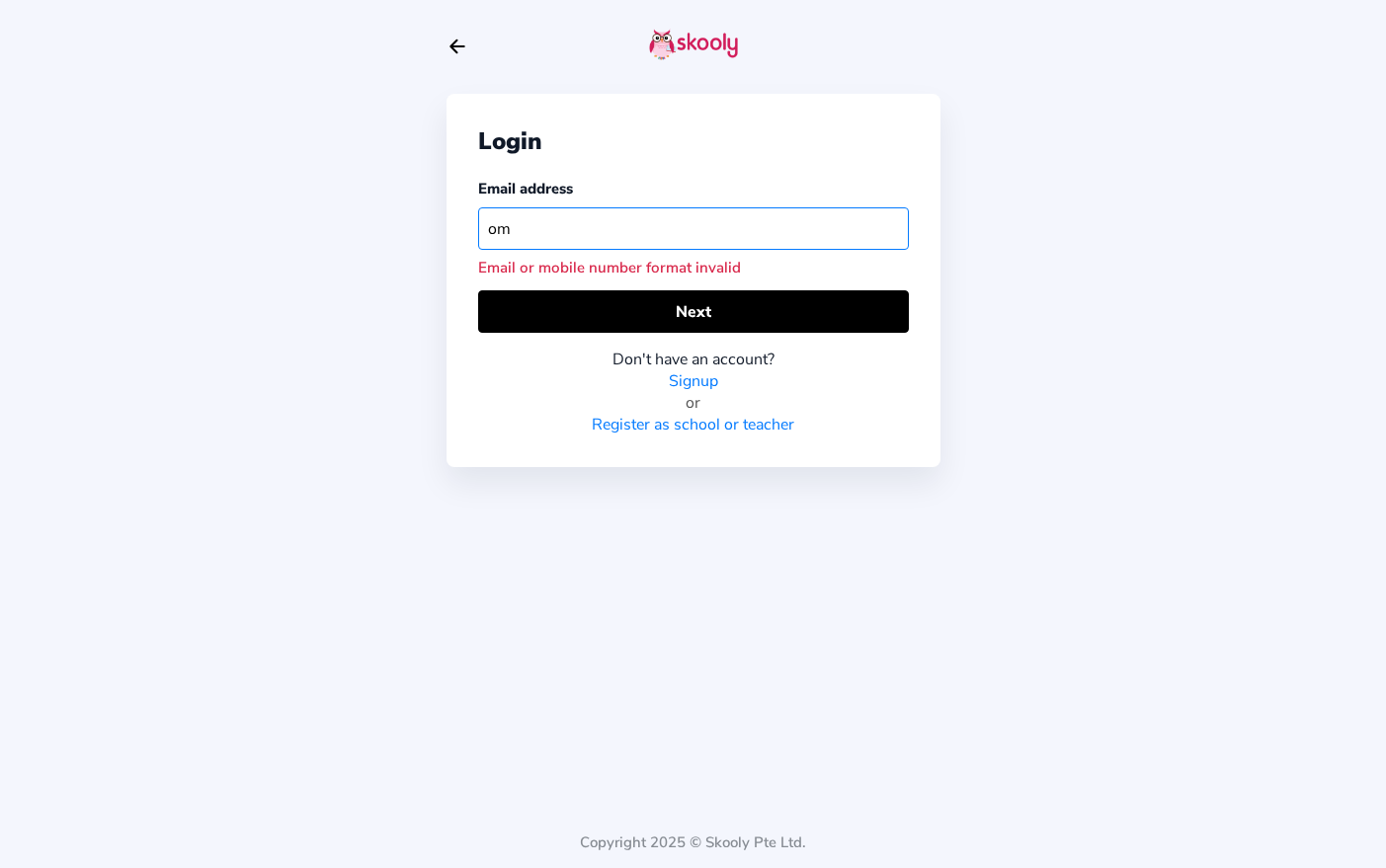 type on "m" 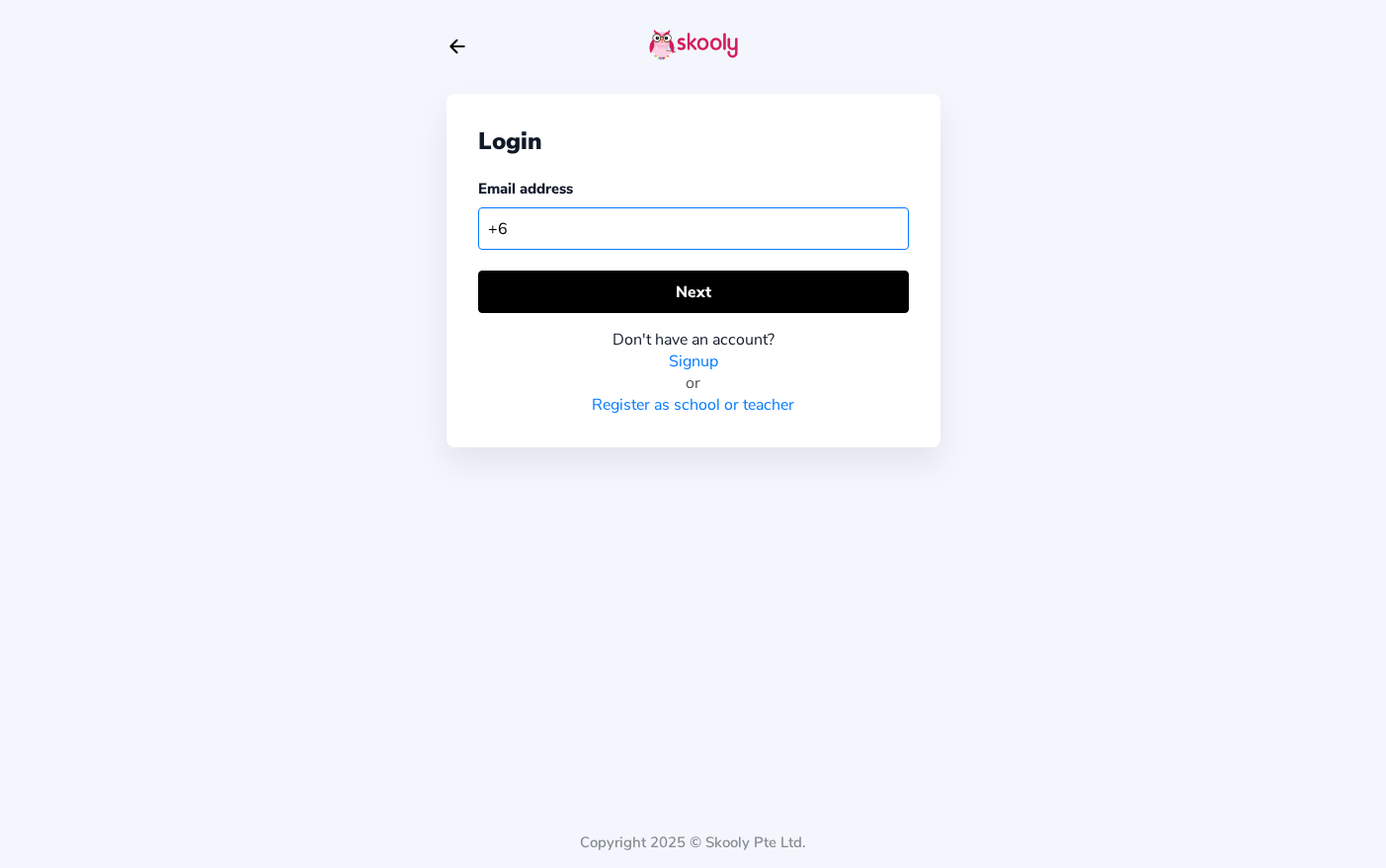 type on "+" 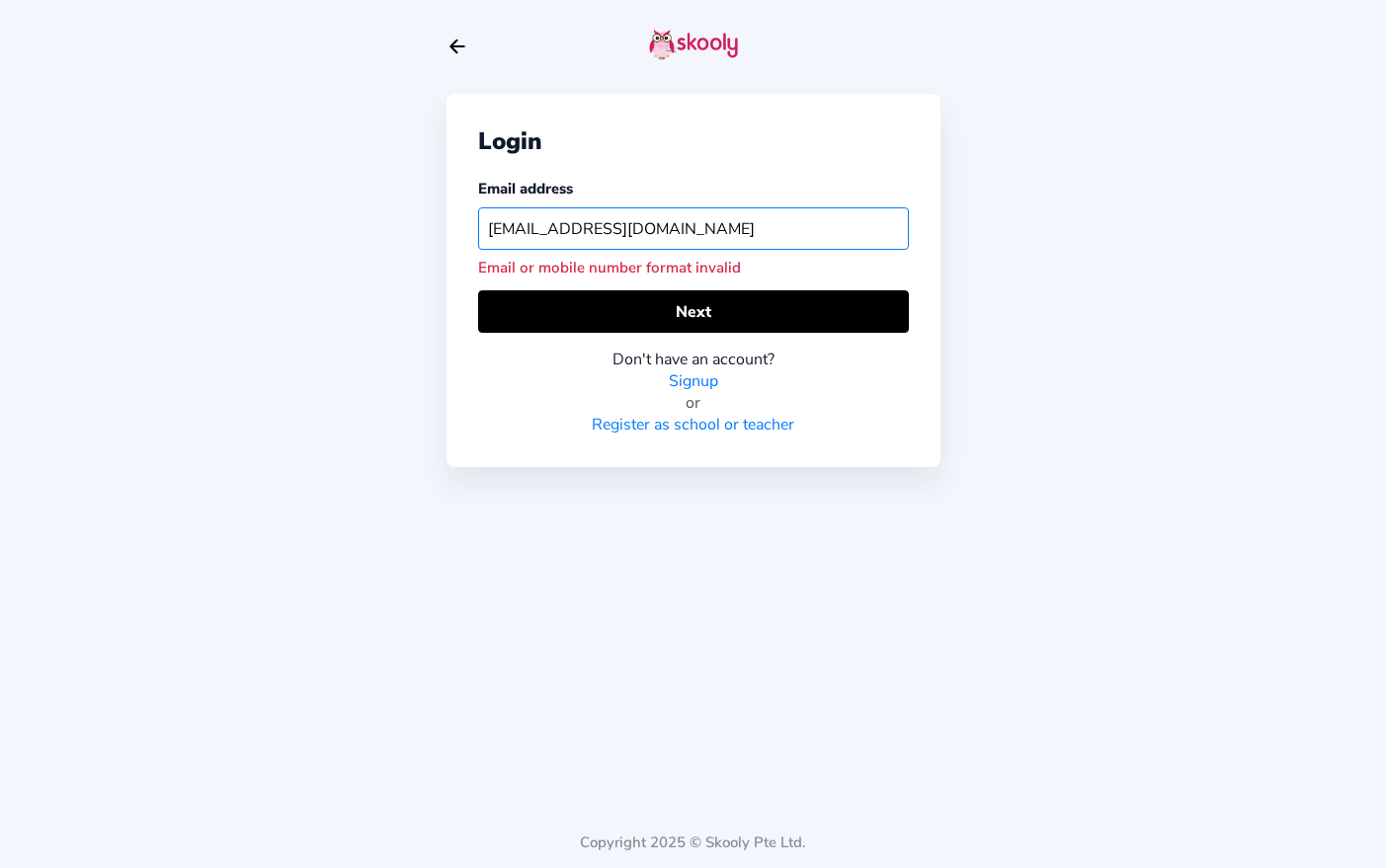 type on "[EMAIL_ADDRESS][DOMAIN_NAME]" 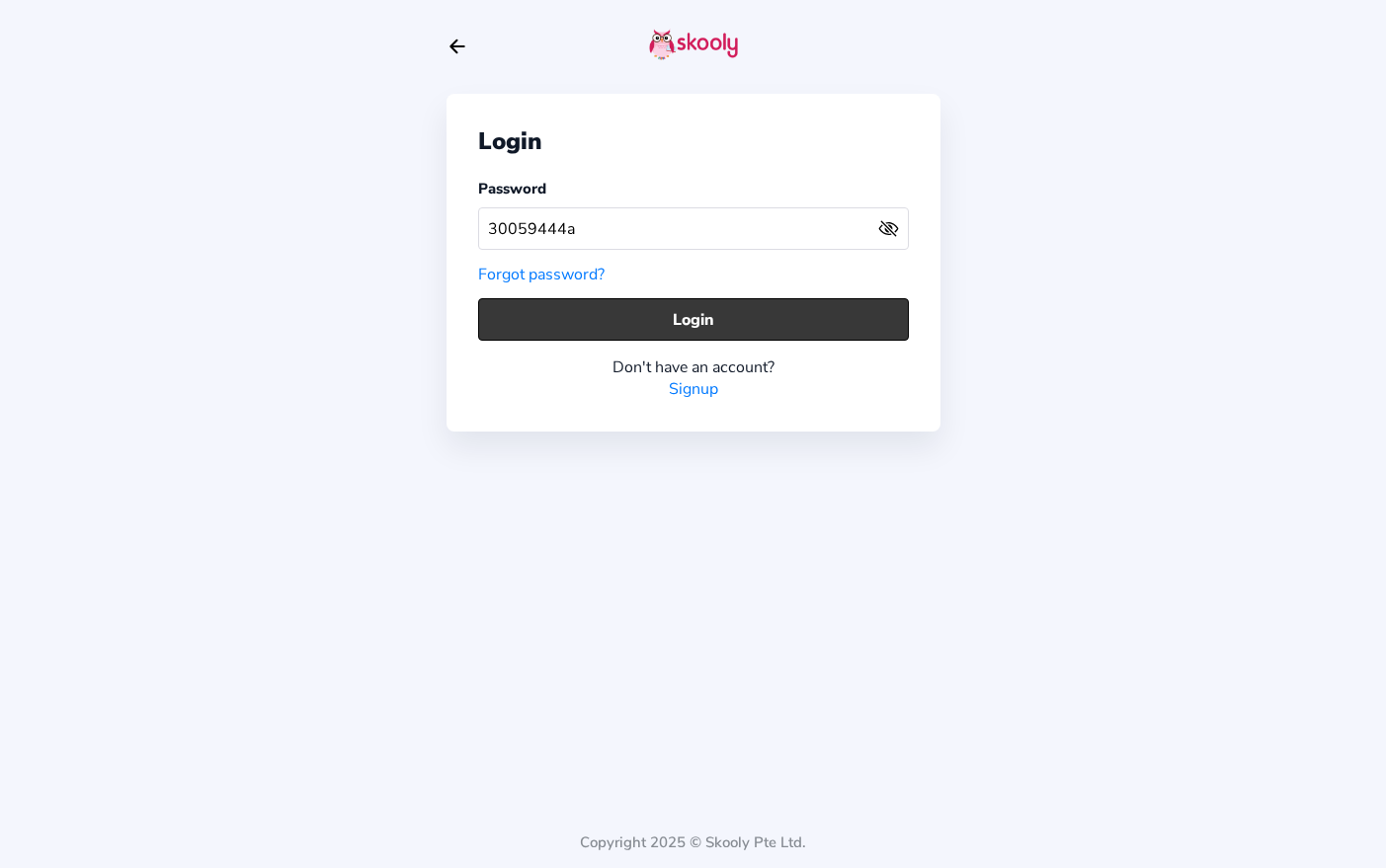 click on "Login" 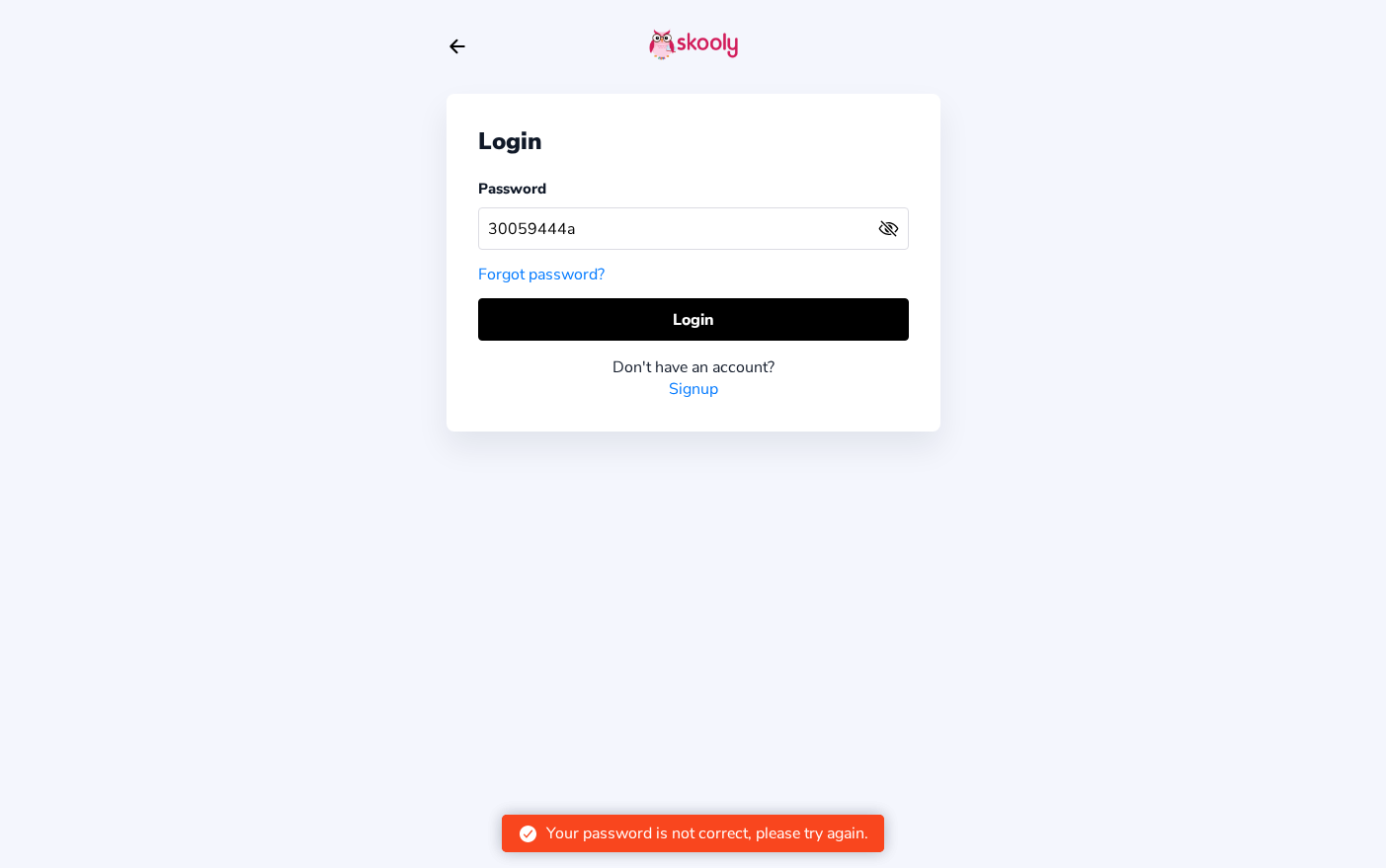click on "Arrow Back" 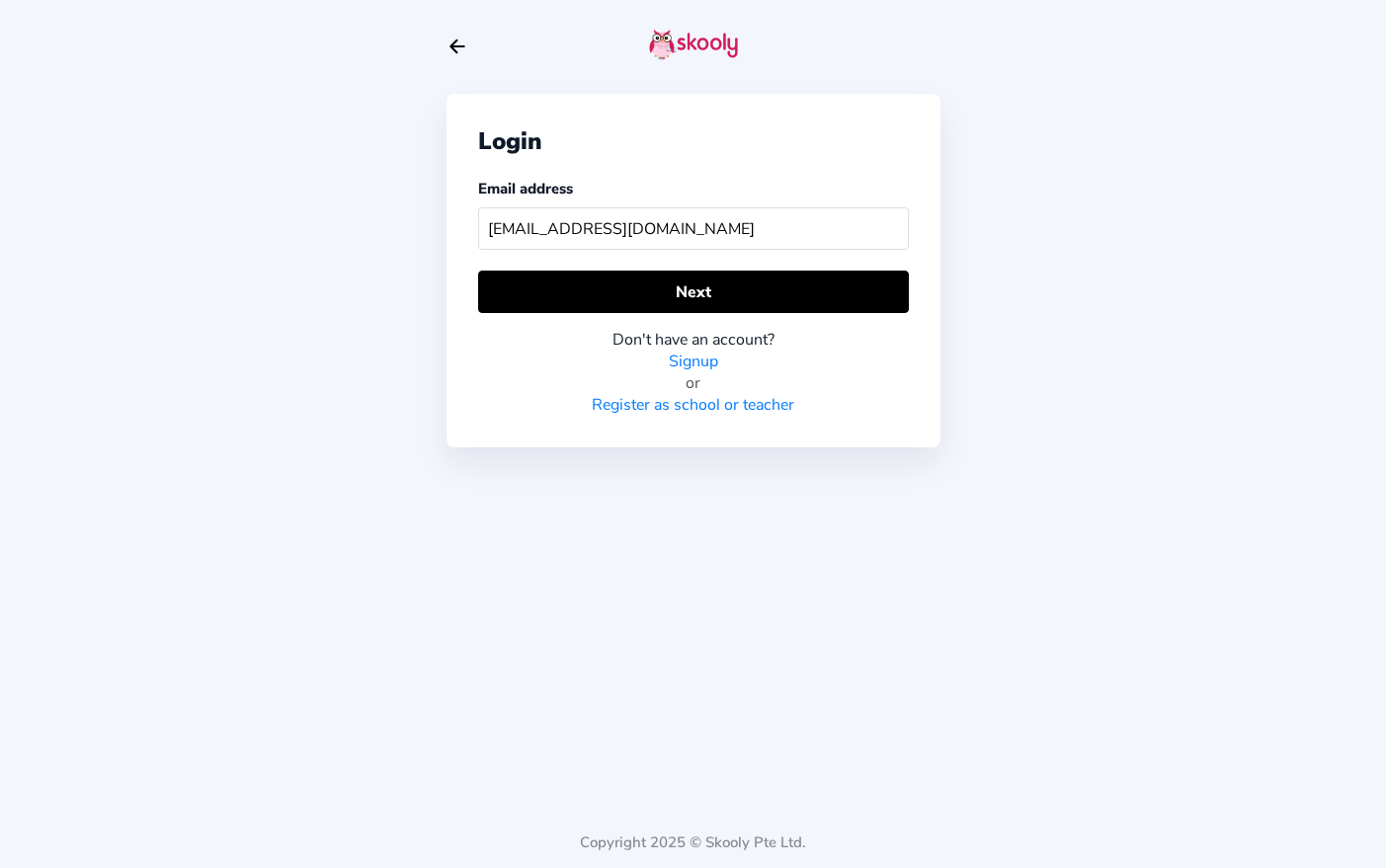 click on "Arrow Back" 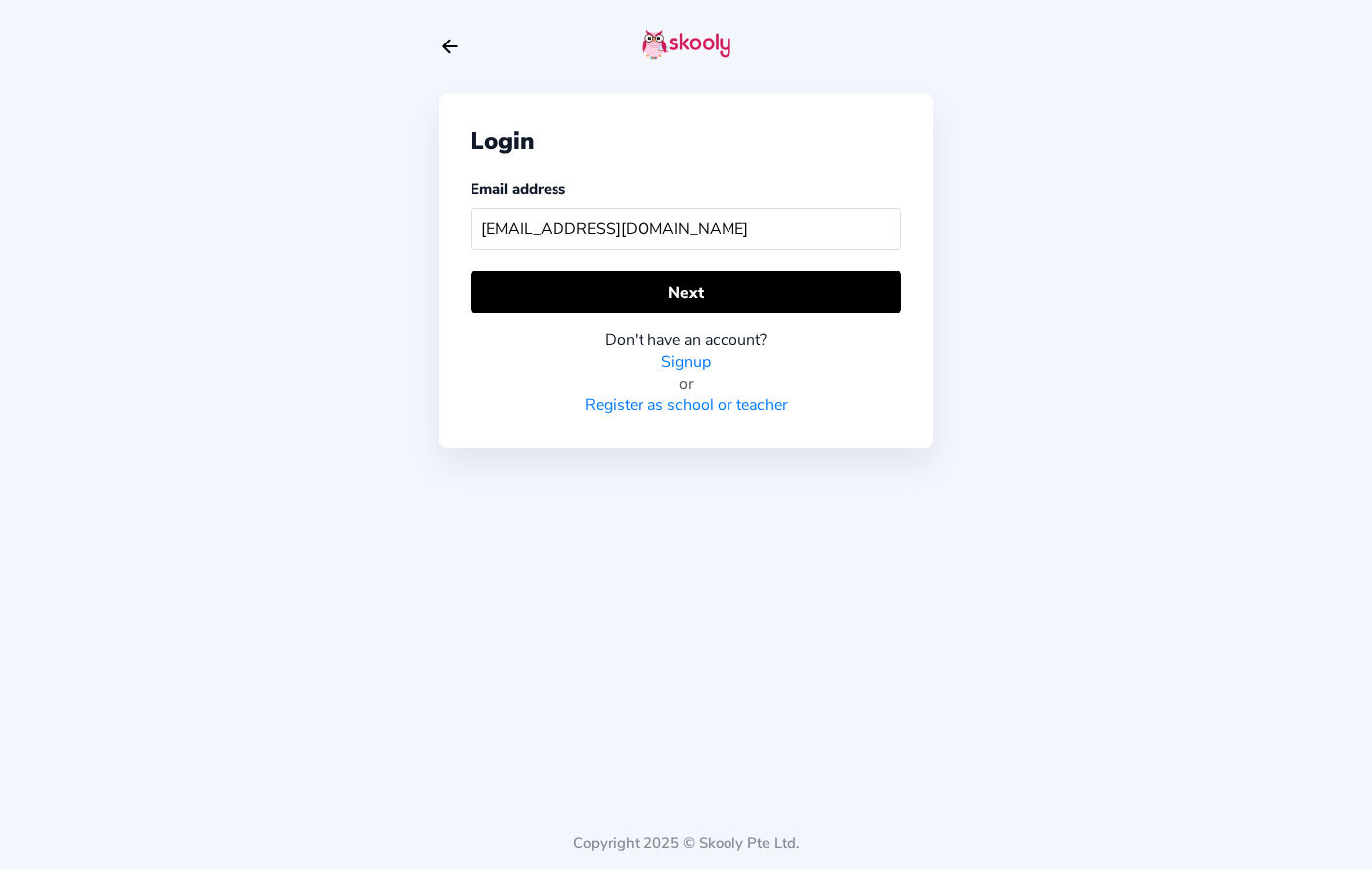 select on "65" 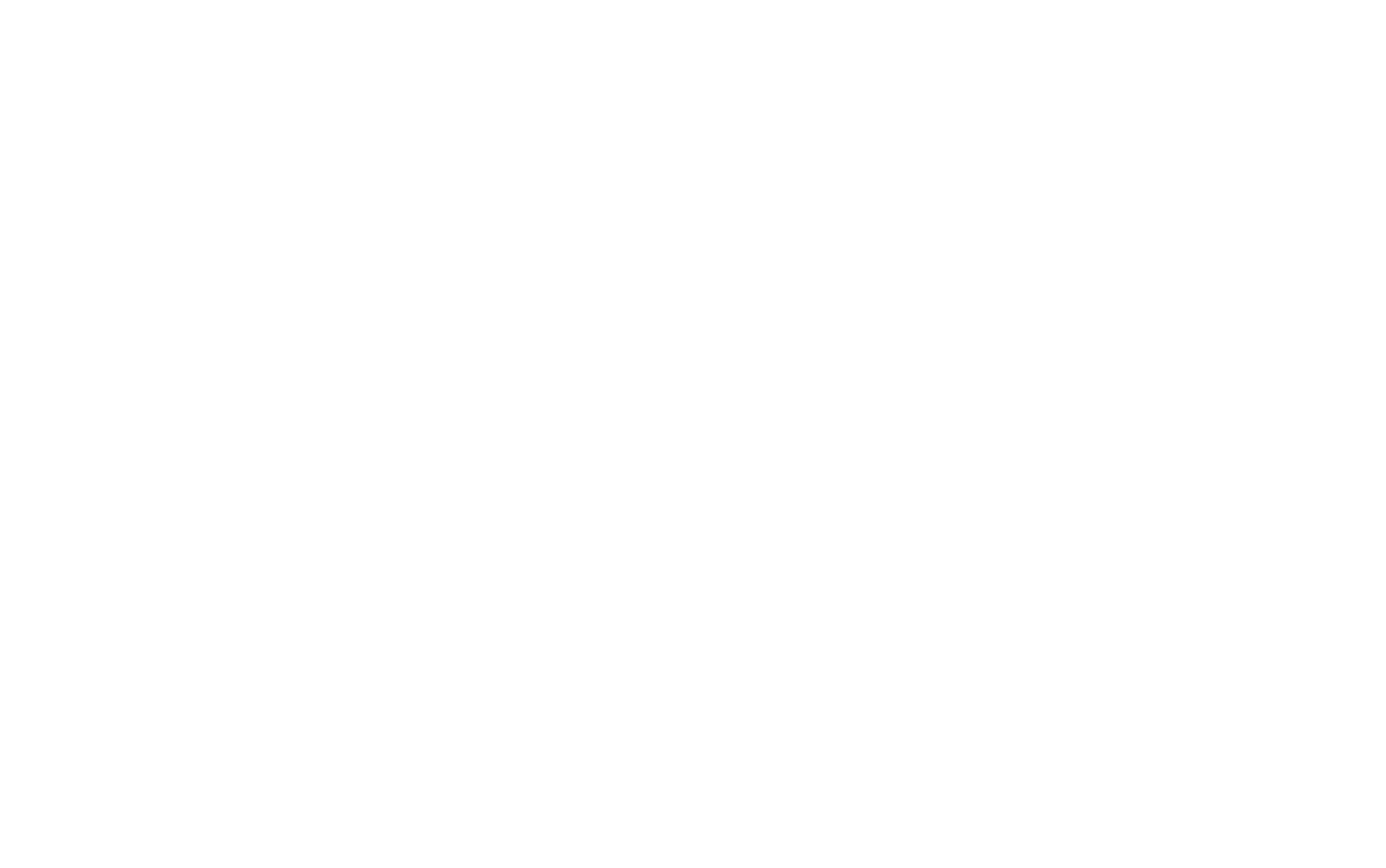 scroll, scrollTop: 0, scrollLeft: 0, axis: both 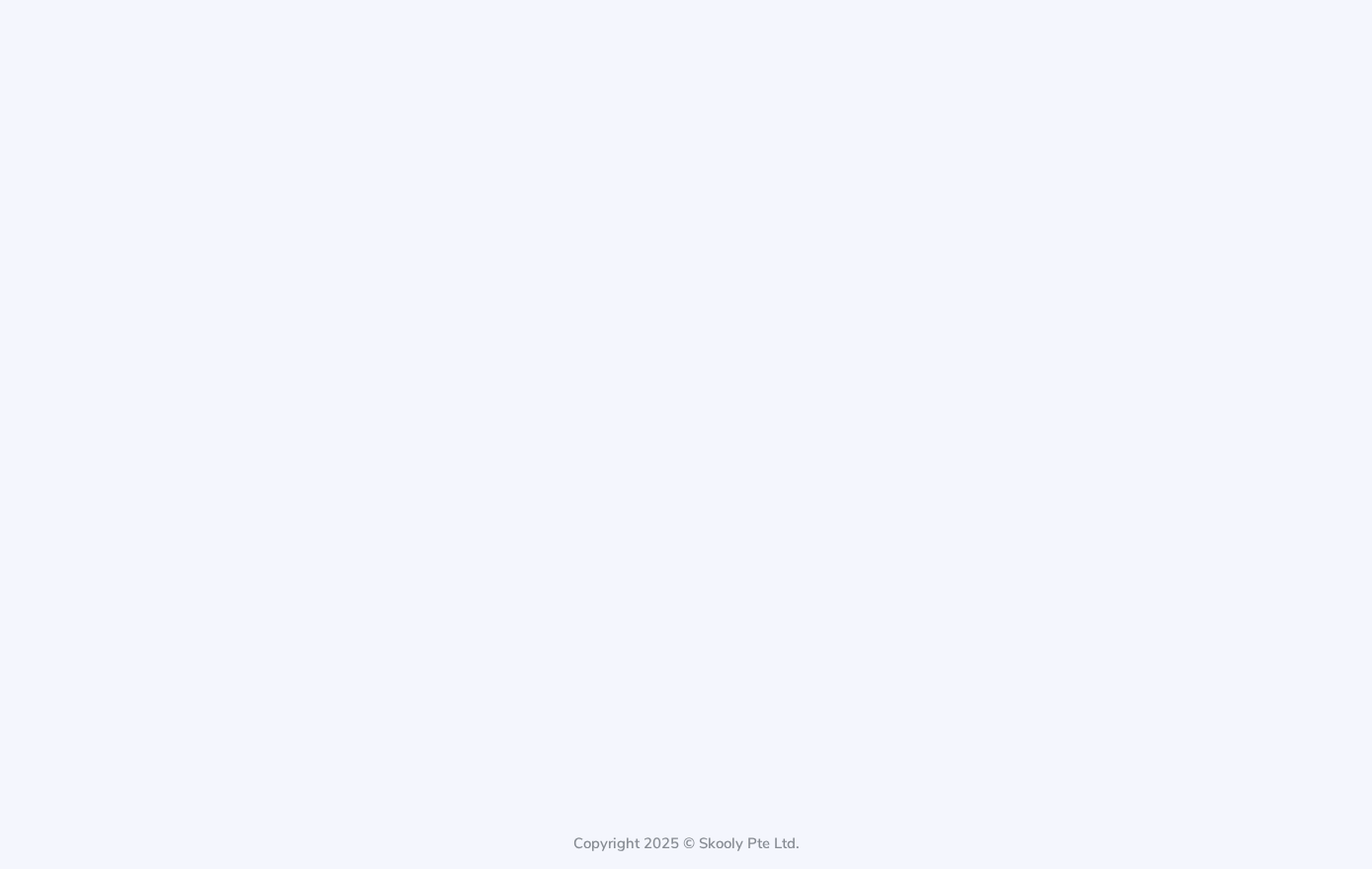 select on "65" 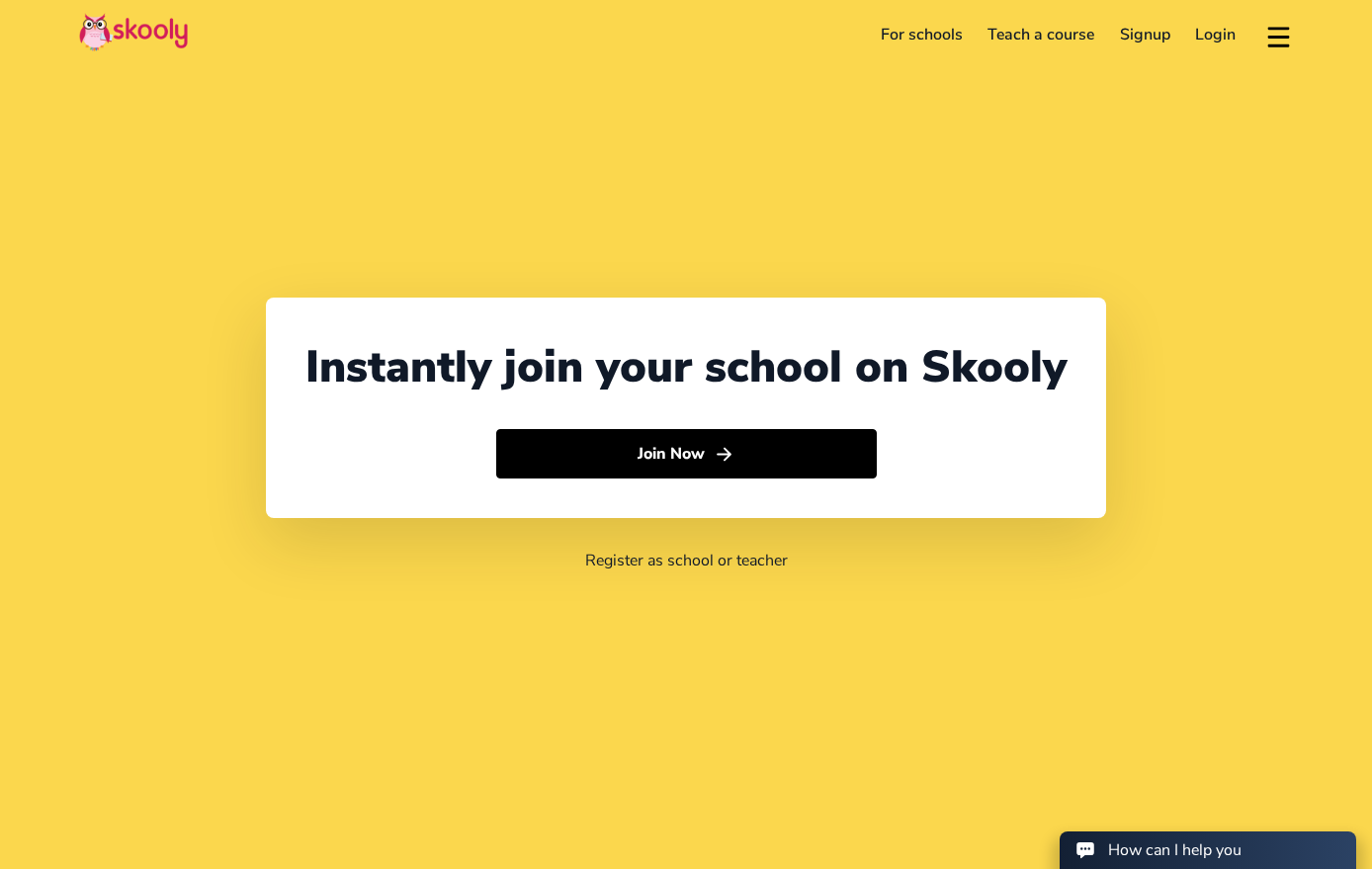 click on "Login" 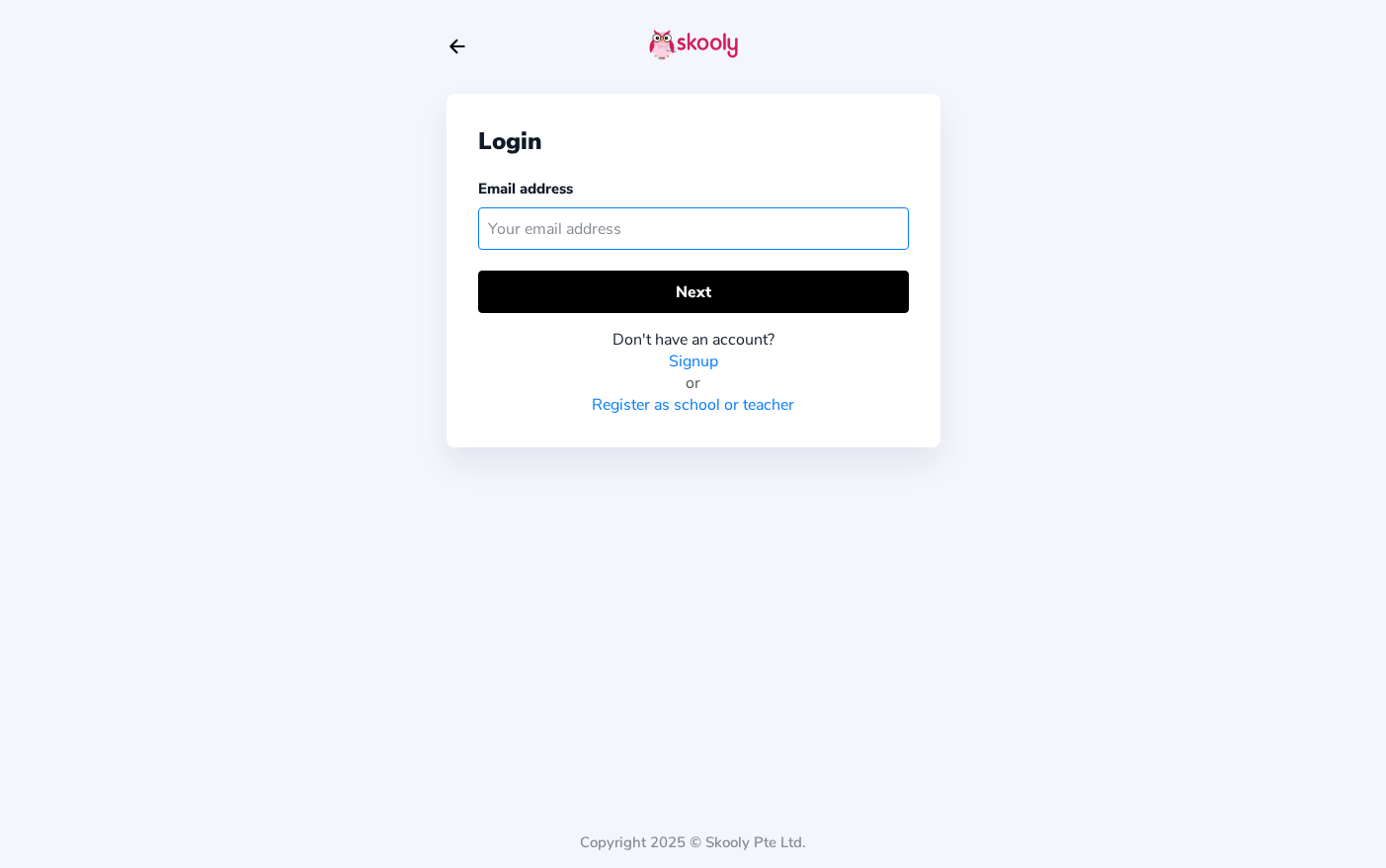 click 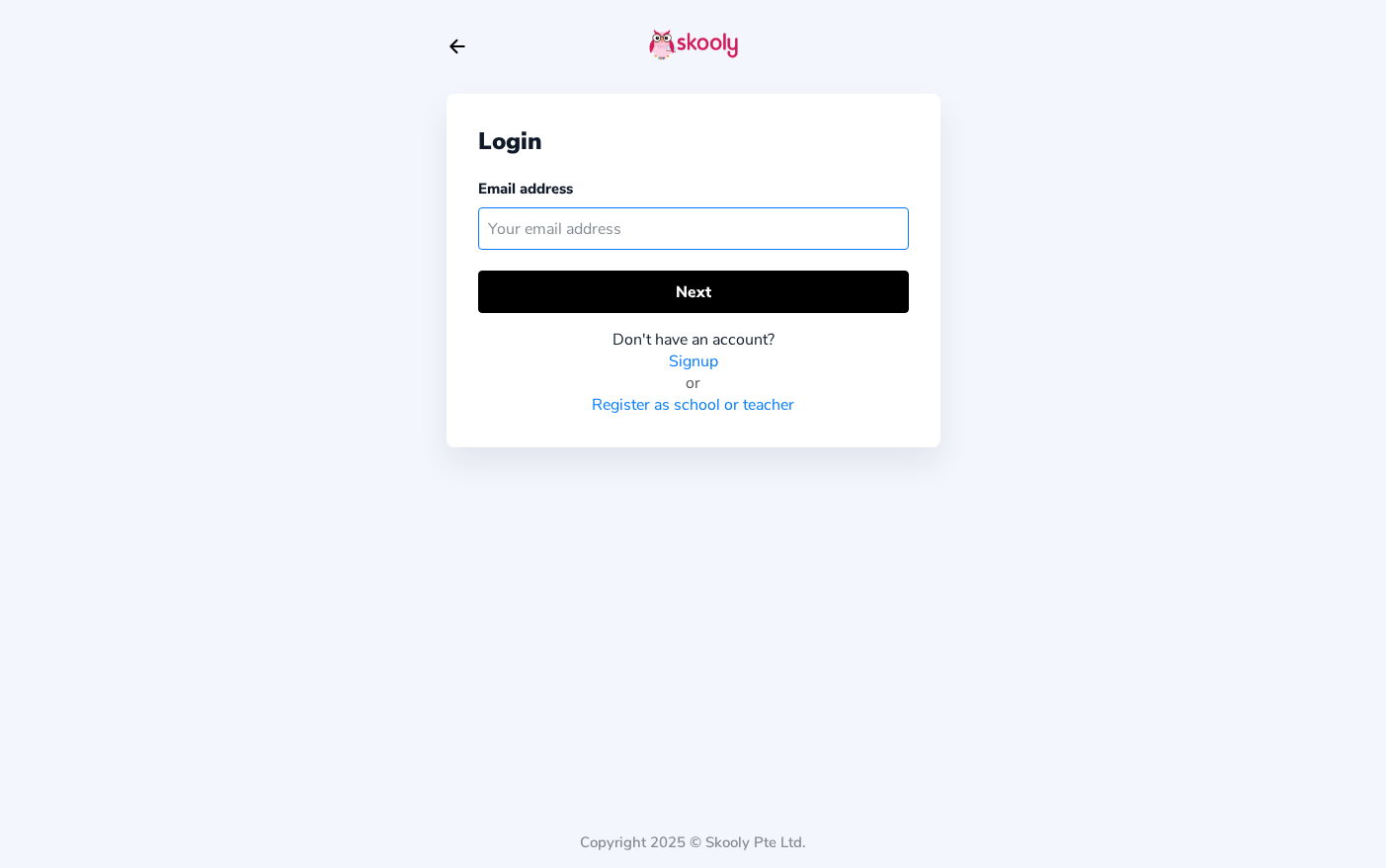 click 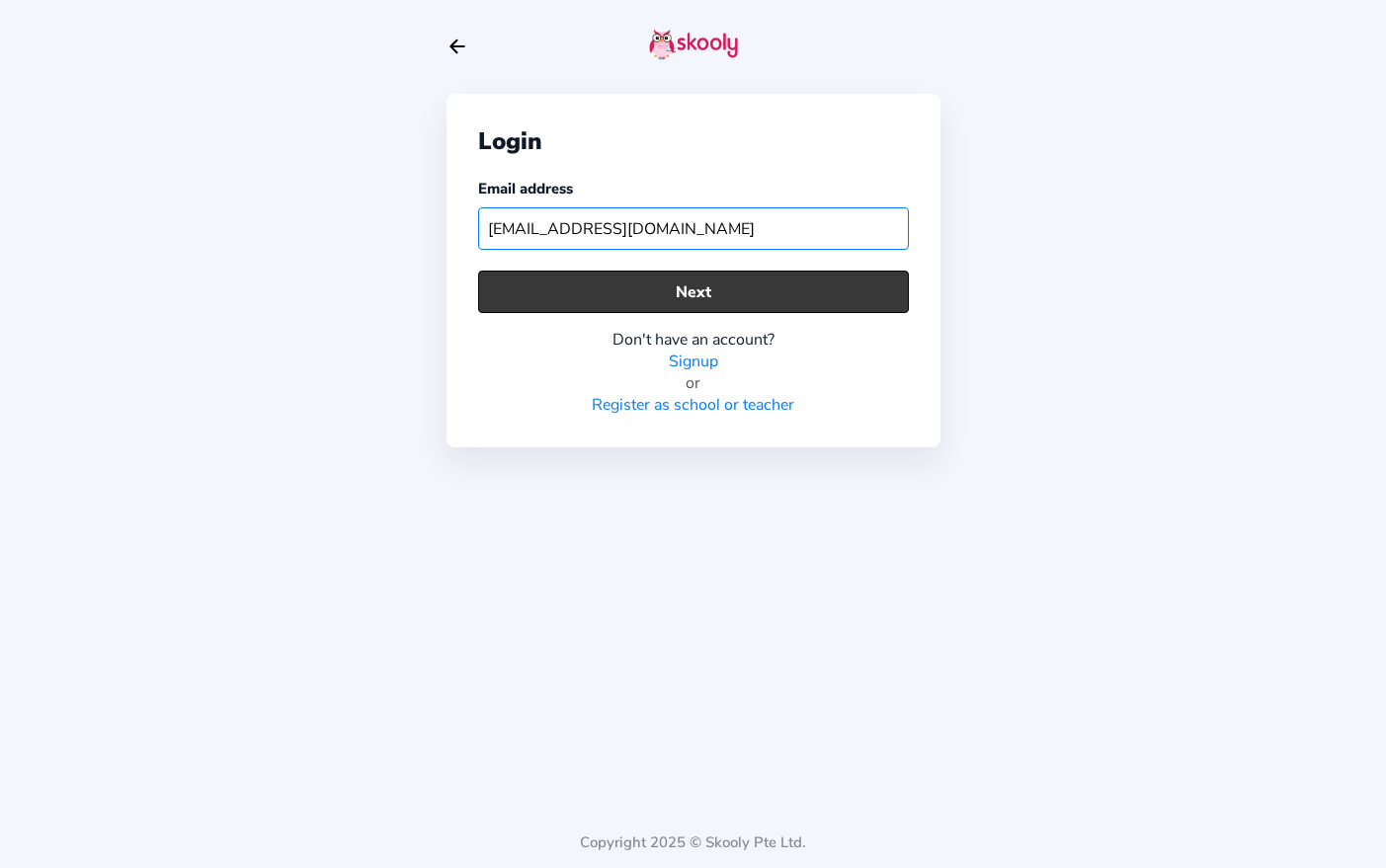 type on "[EMAIL_ADDRESS][DOMAIN_NAME]" 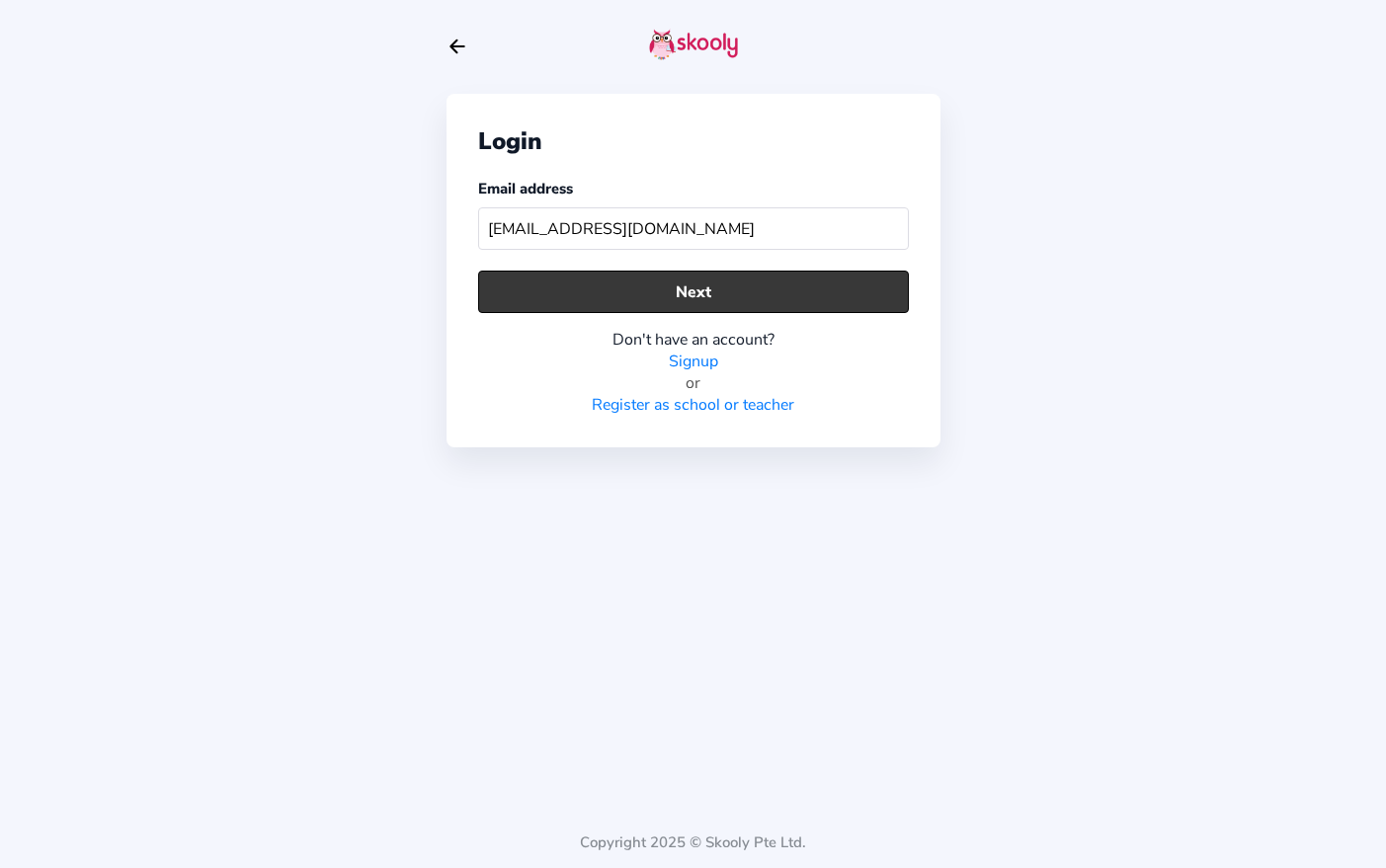 click on "Next" 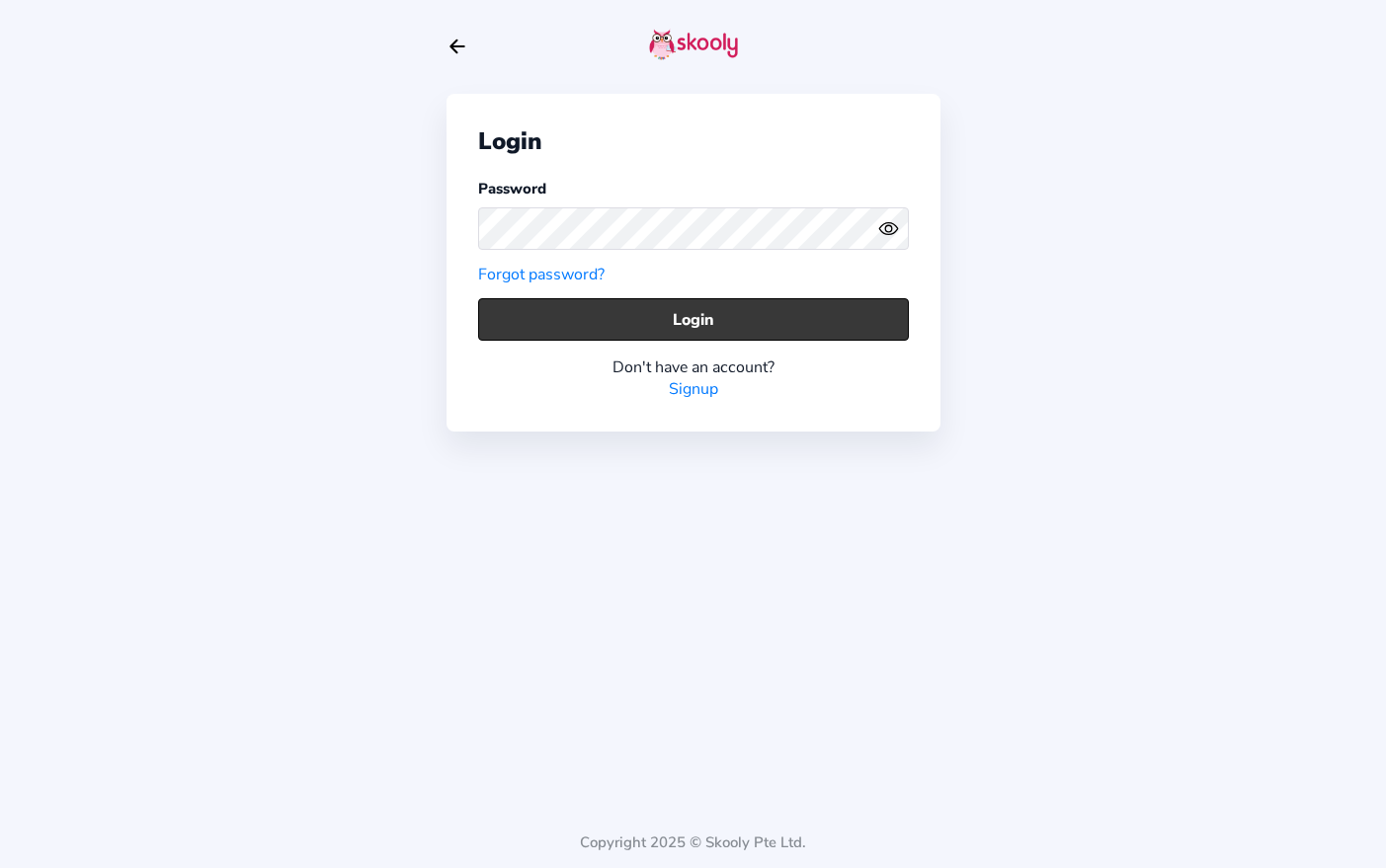 click on "Login" 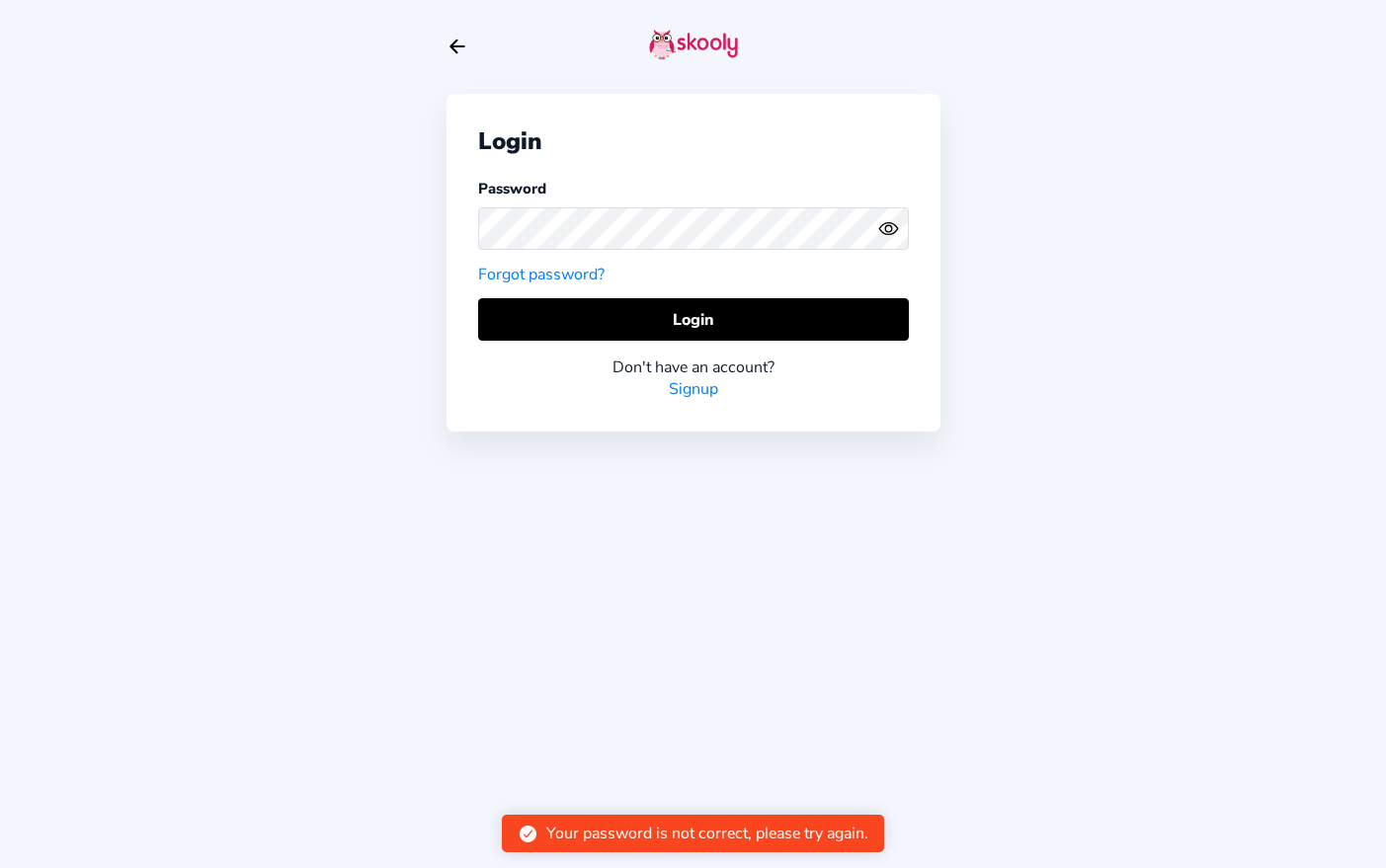 click on "Forgot password?" 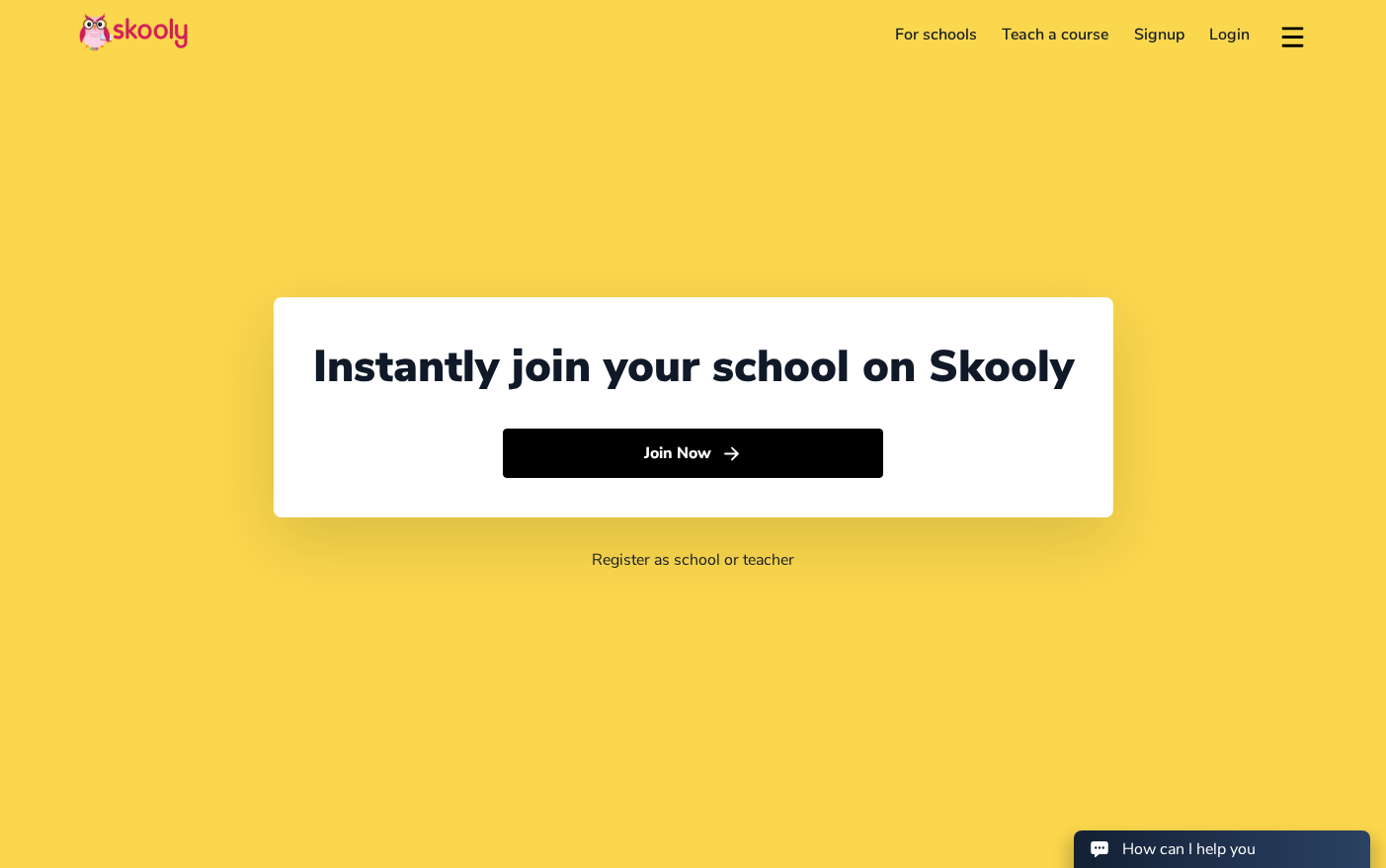 select on "65" 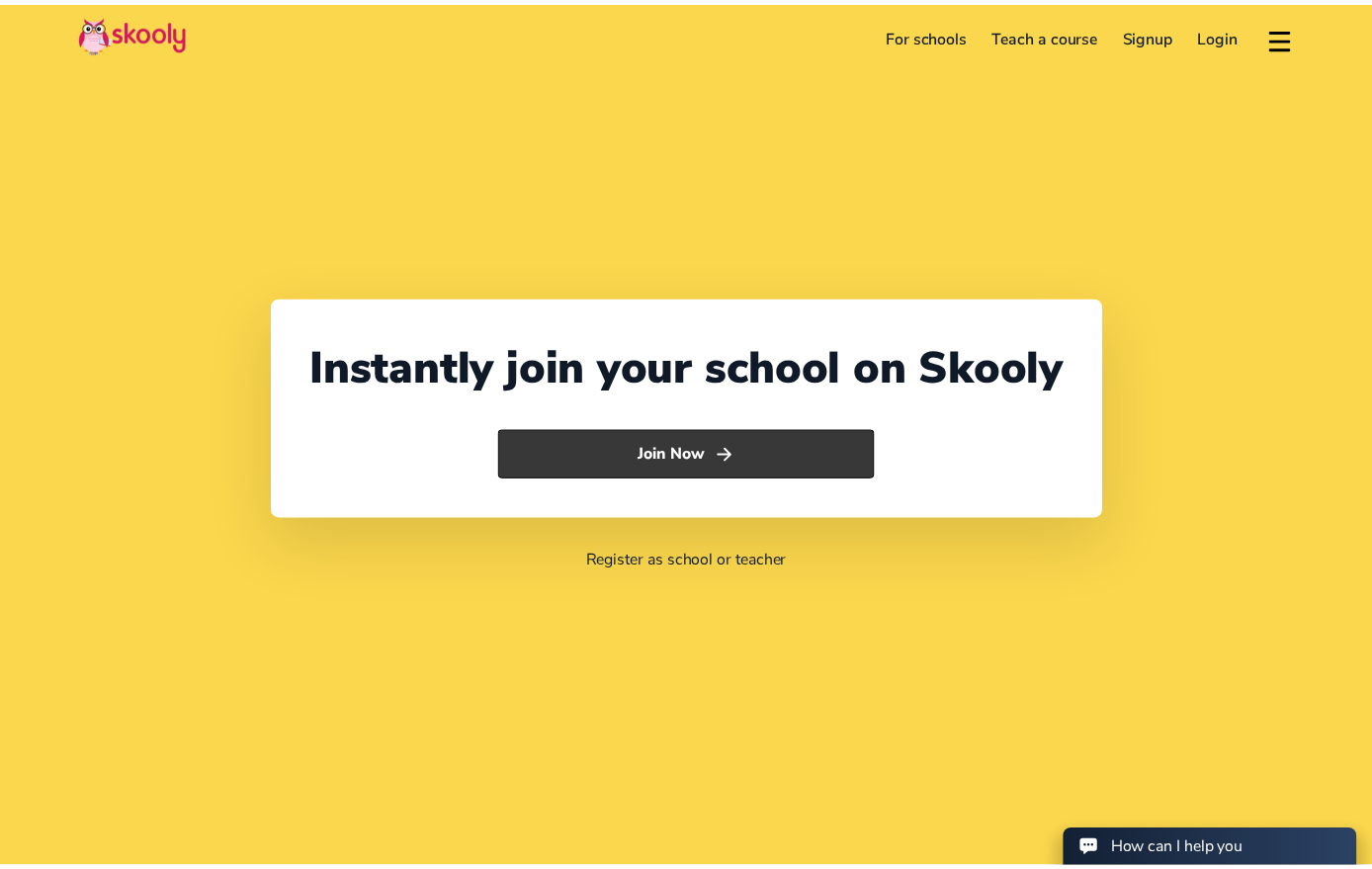 scroll, scrollTop: 0, scrollLeft: 0, axis: both 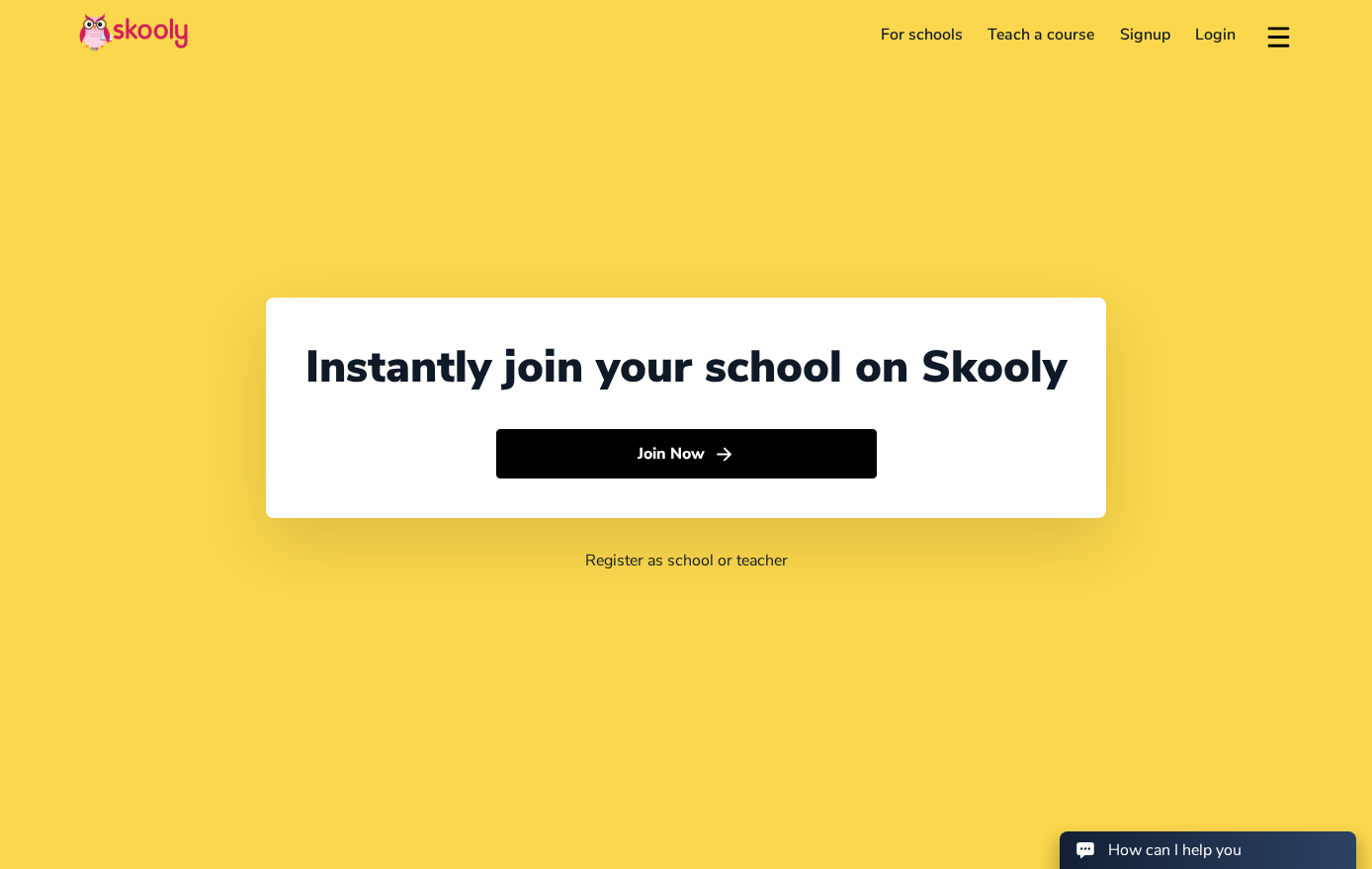 click on "Login" 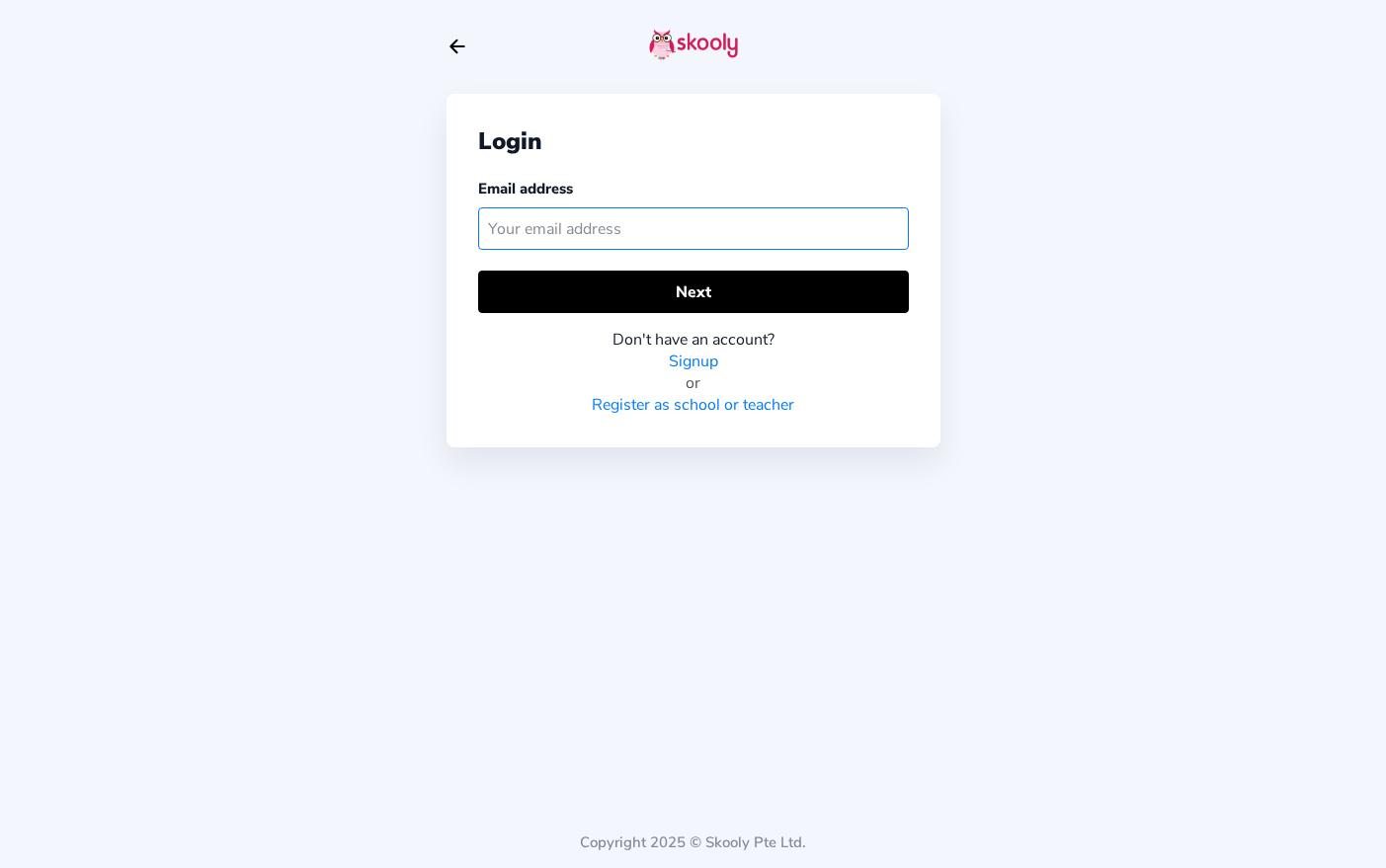 click 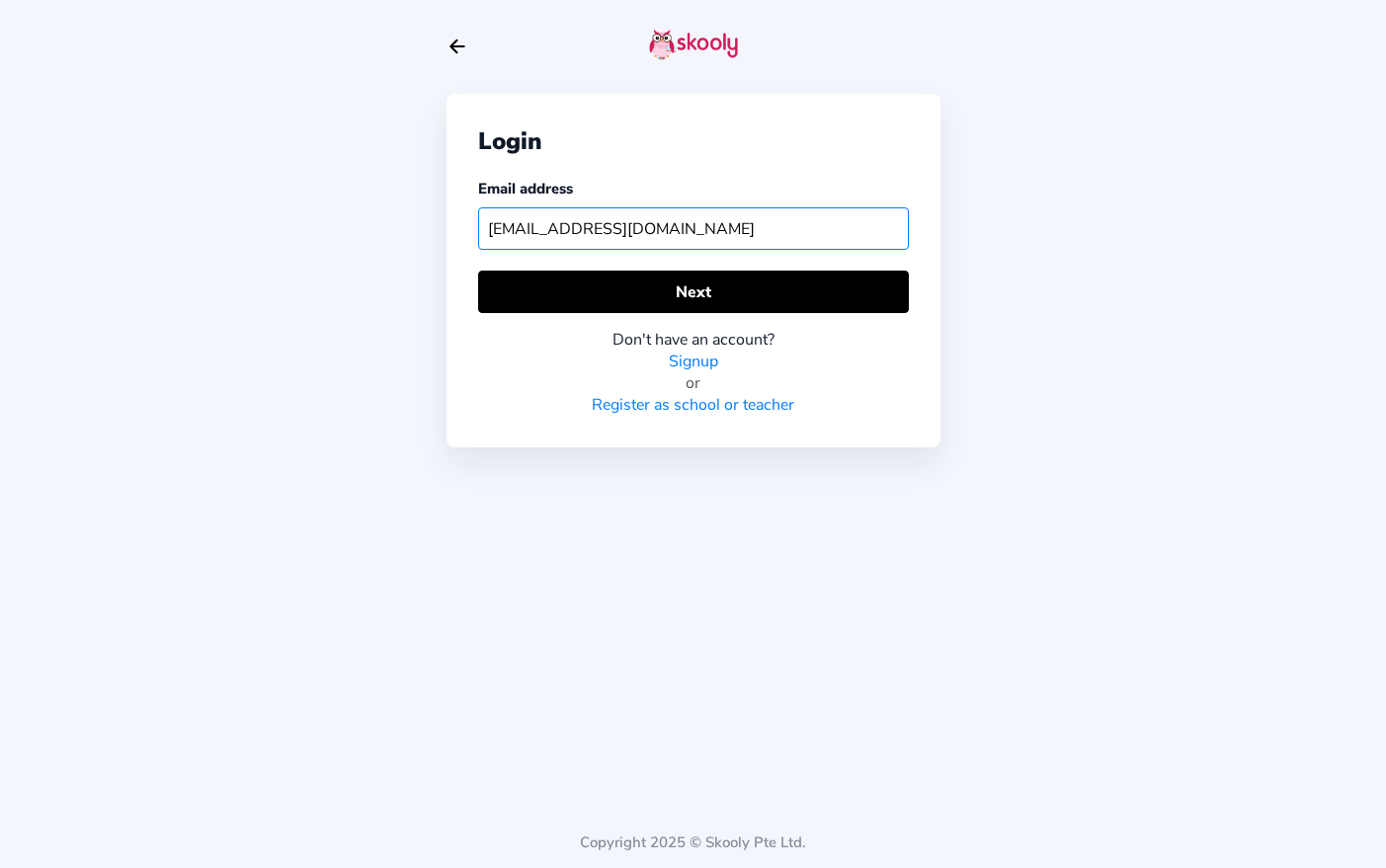 type on "[EMAIL_ADDRESS][DOMAIN_NAME]" 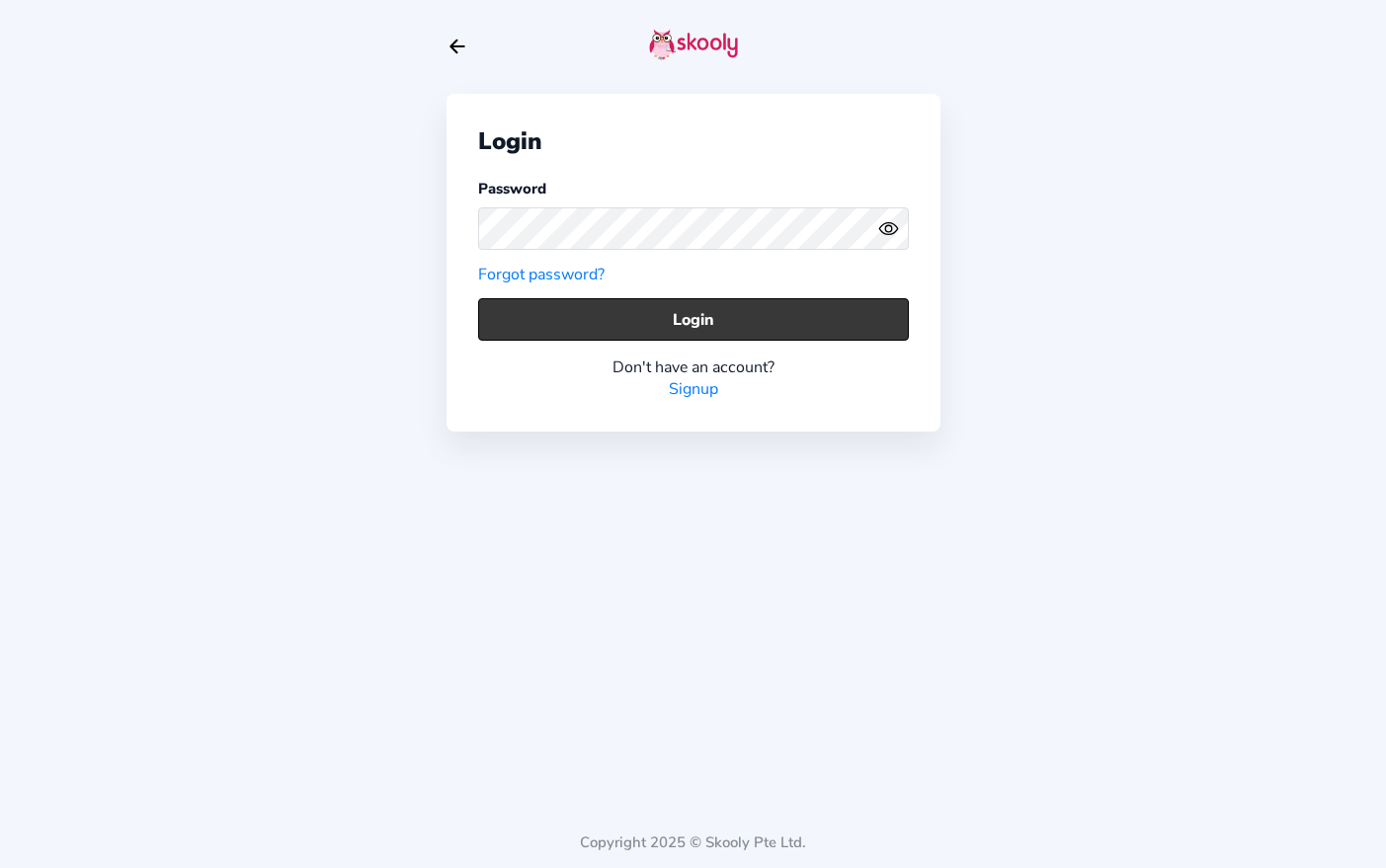 click on "Login" 